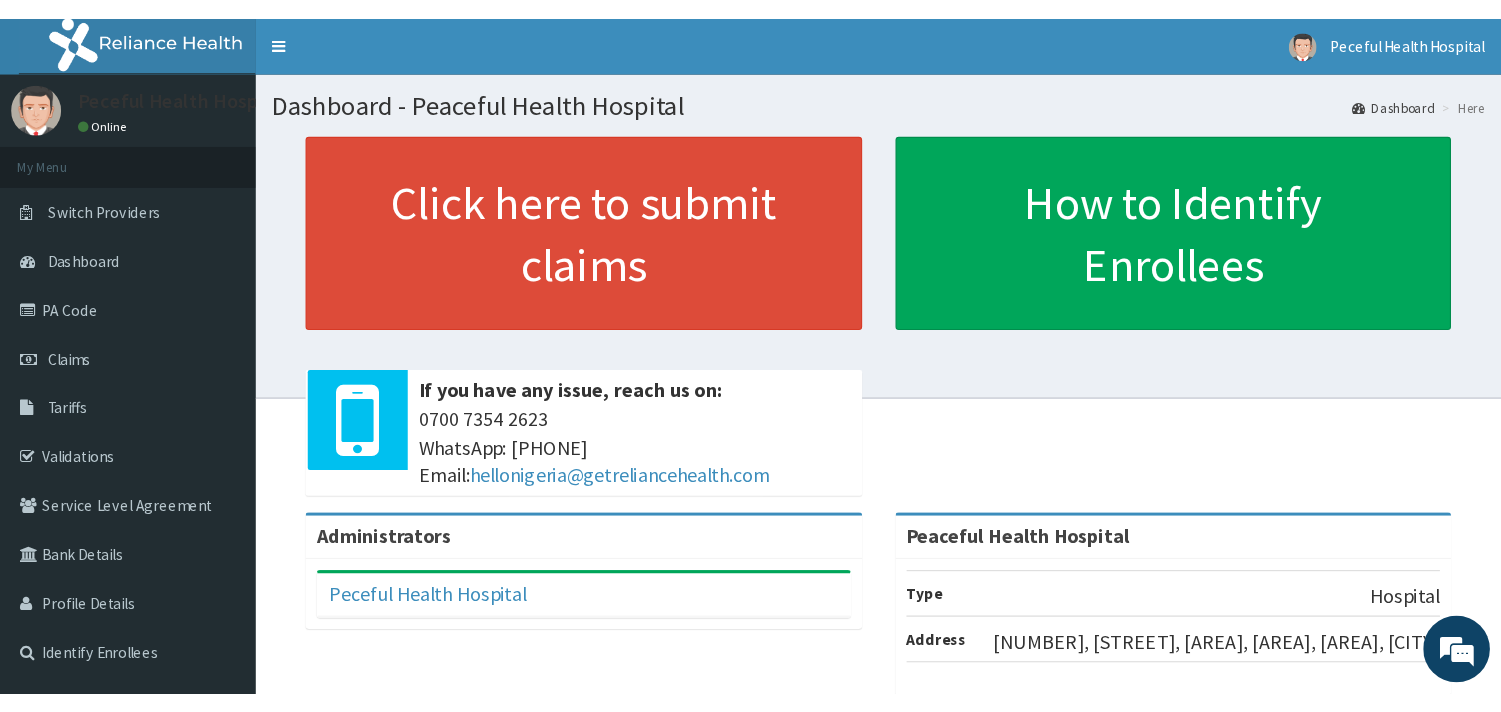 scroll, scrollTop: 0, scrollLeft: 0, axis: both 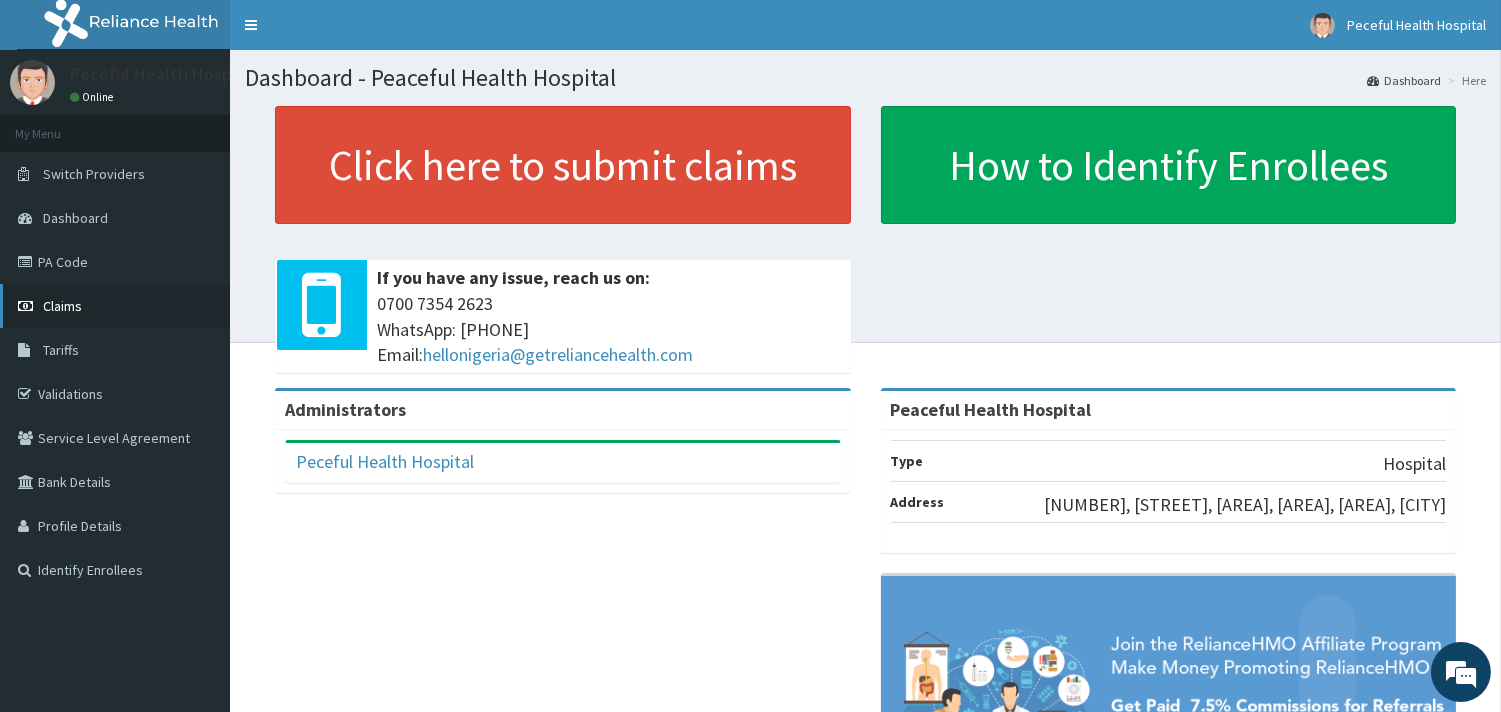 click on "Claims" at bounding box center (115, 306) 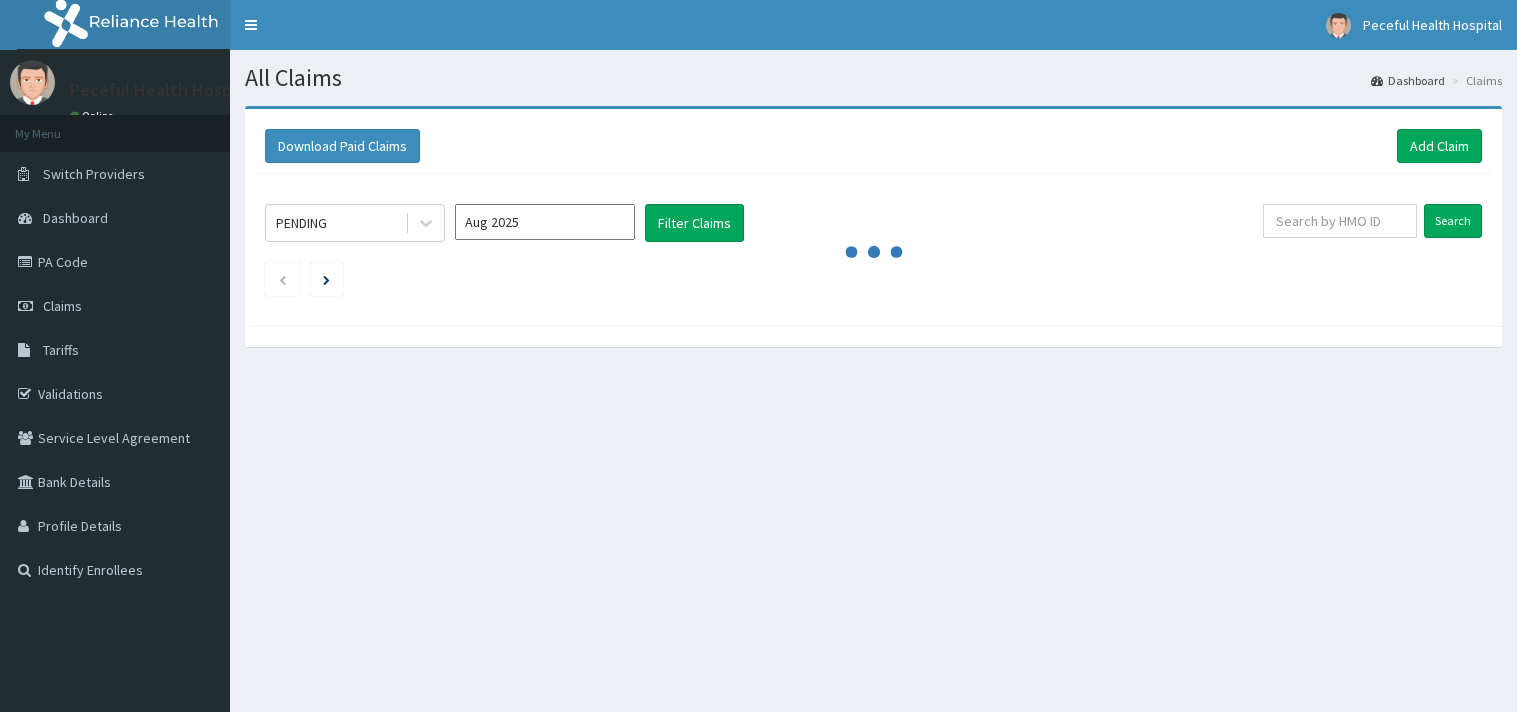 scroll, scrollTop: 0, scrollLeft: 0, axis: both 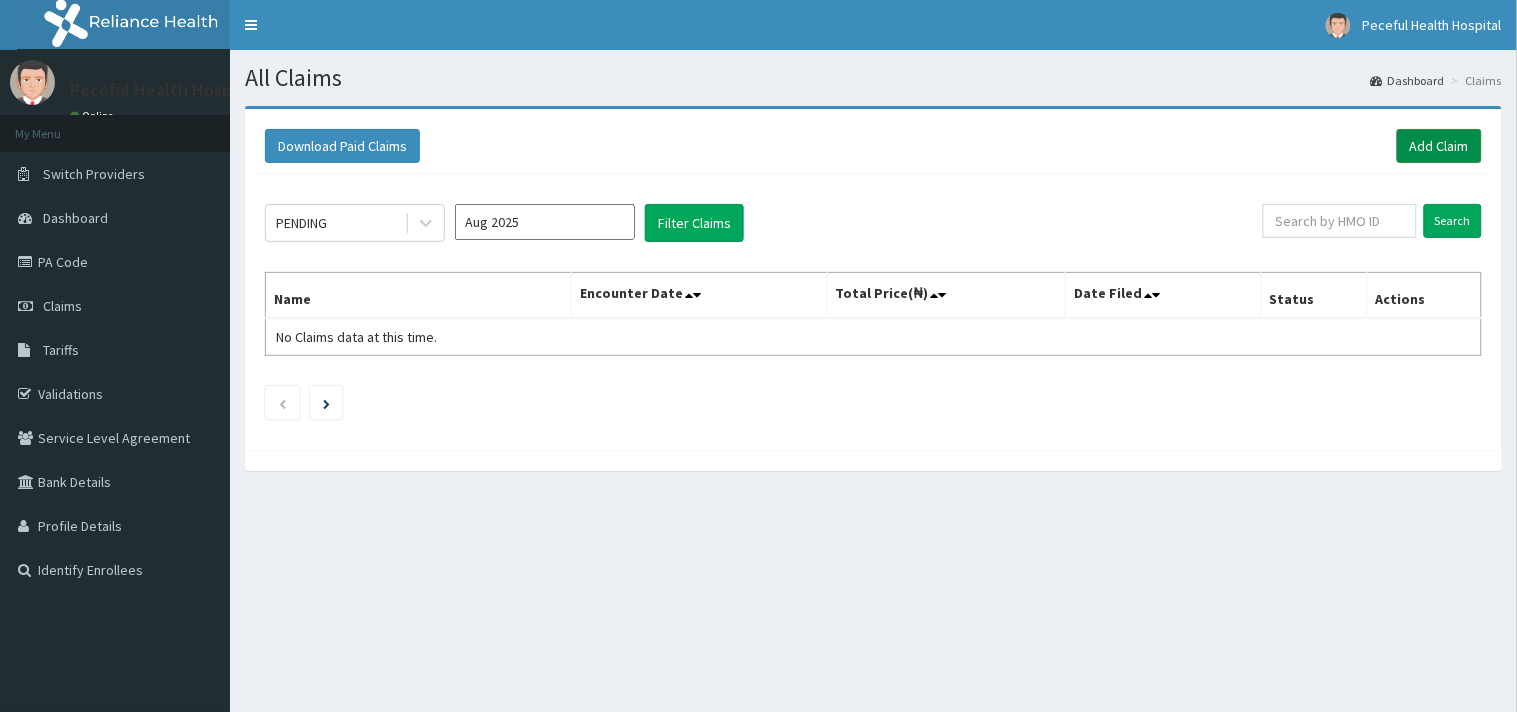 click on "Add Claim" at bounding box center (1439, 146) 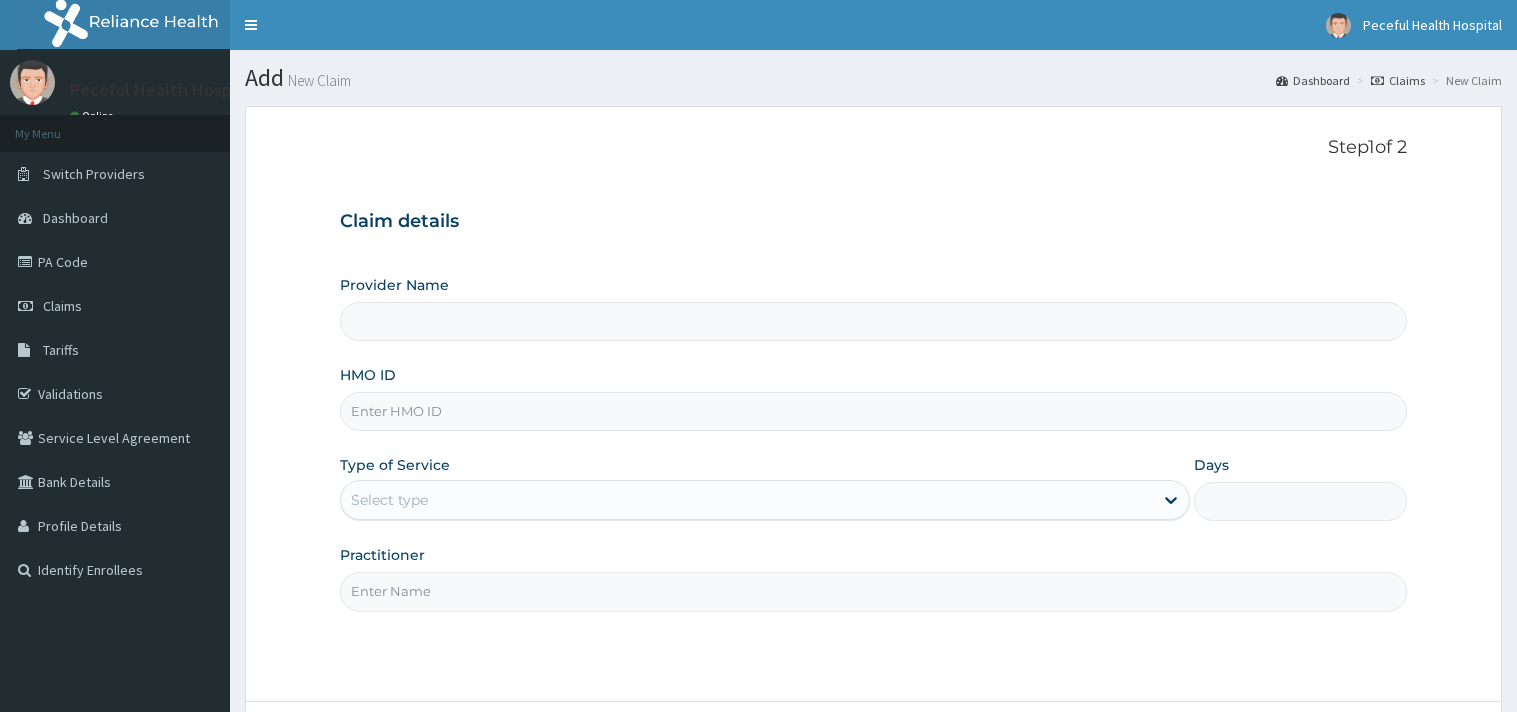 scroll, scrollTop: 0, scrollLeft: 0, axis: both 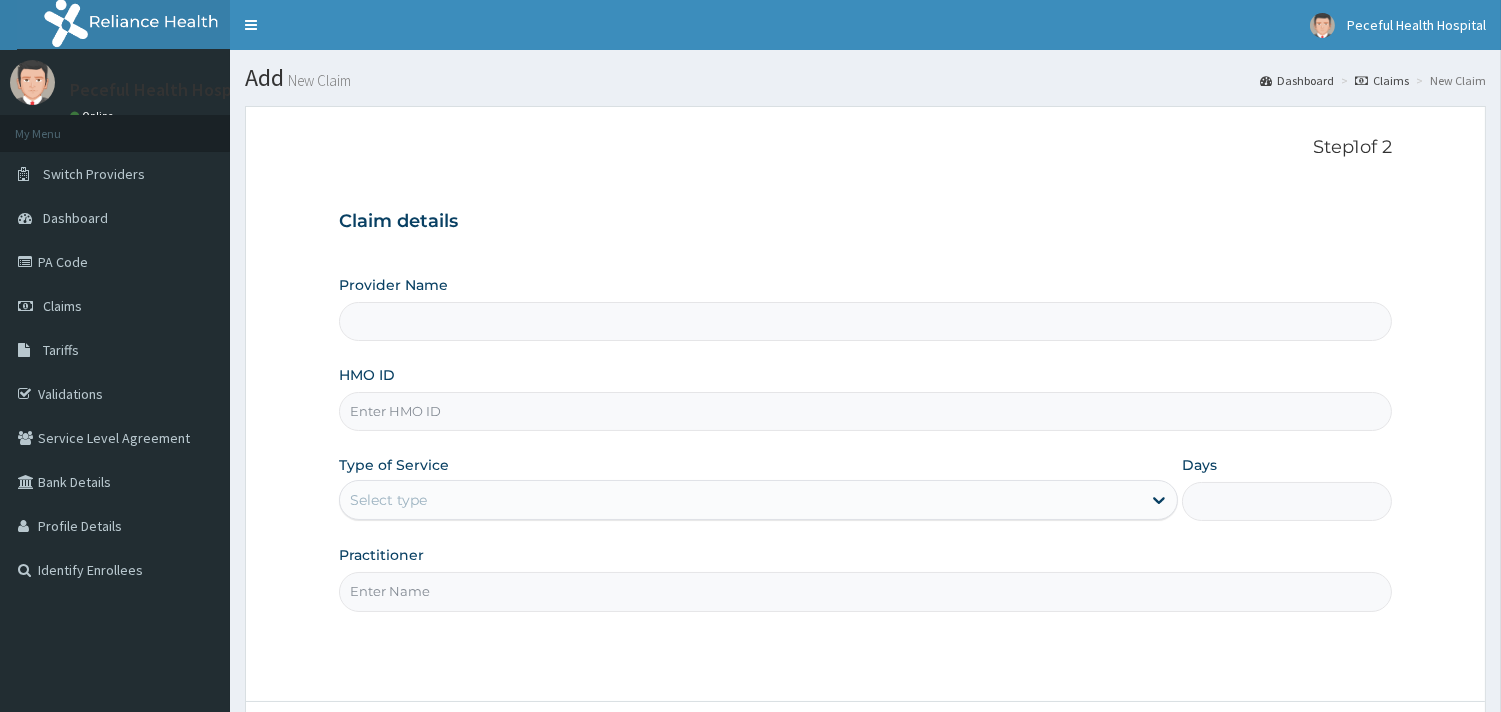 click on "HMO ID" at bounding box center (865, 411) 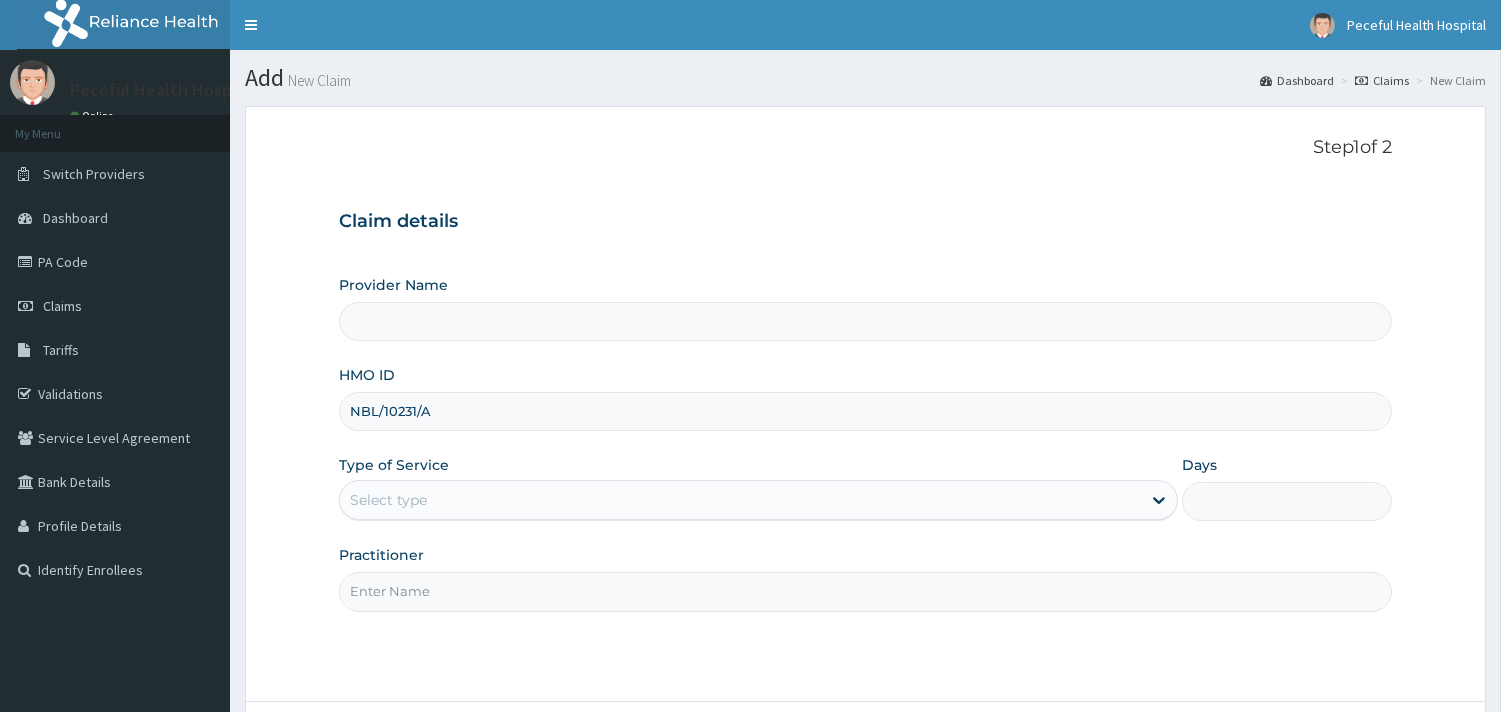type on "Peaceful Health Hospital" 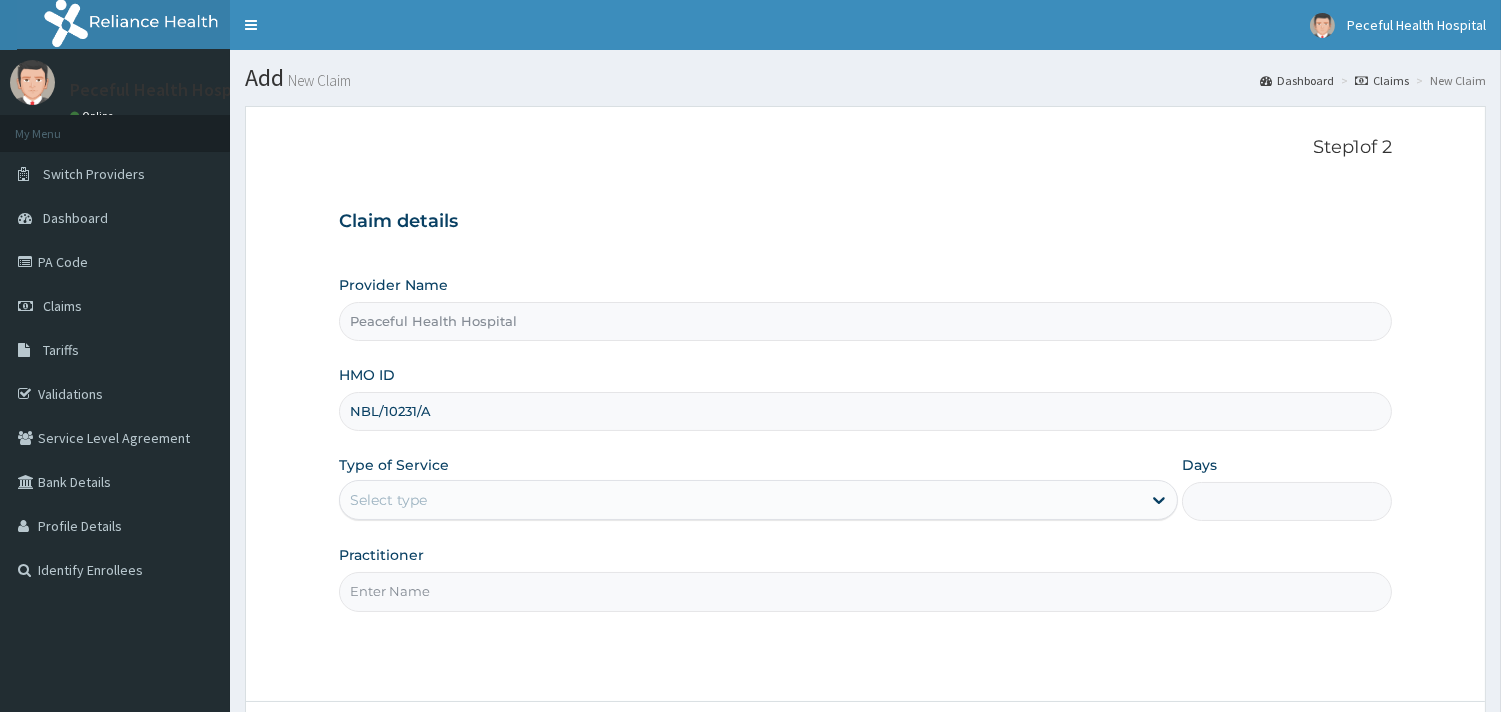 click on "NBL/10231/A" at bounding box center (865, 411) 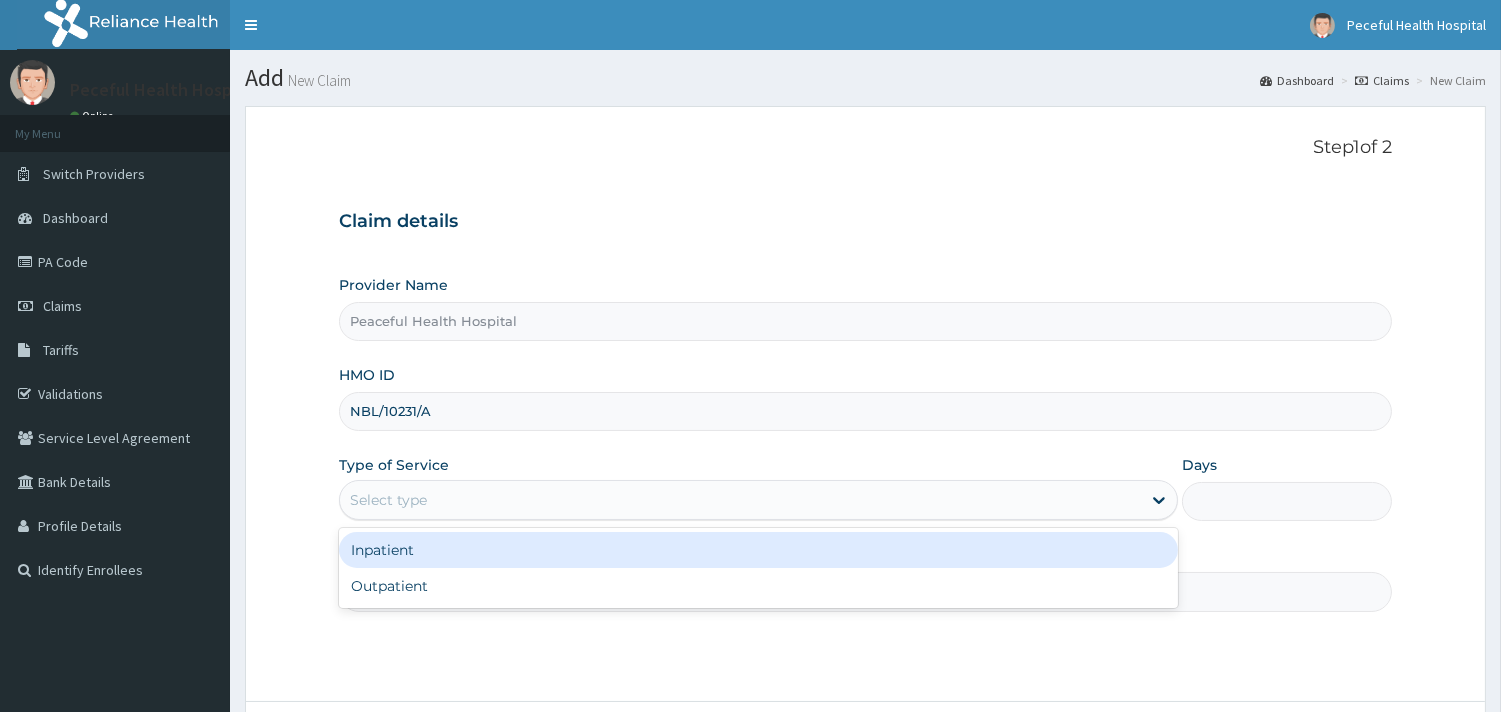 drag, startPoint x: 415, startPoint y: 493, endPoint x: 405, endPoint y: 588, distance: 95.524864 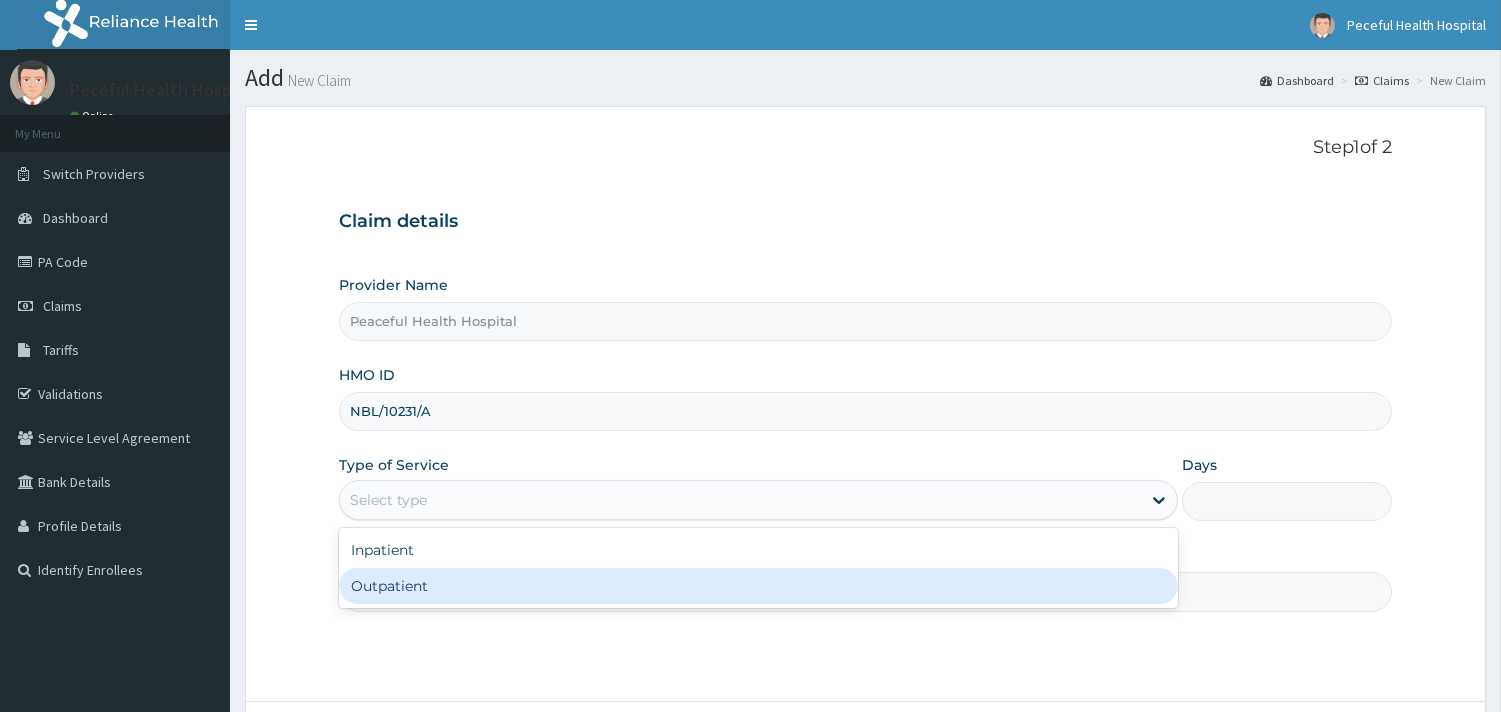 click on "Outpatient" at bounding box center [758, 586] 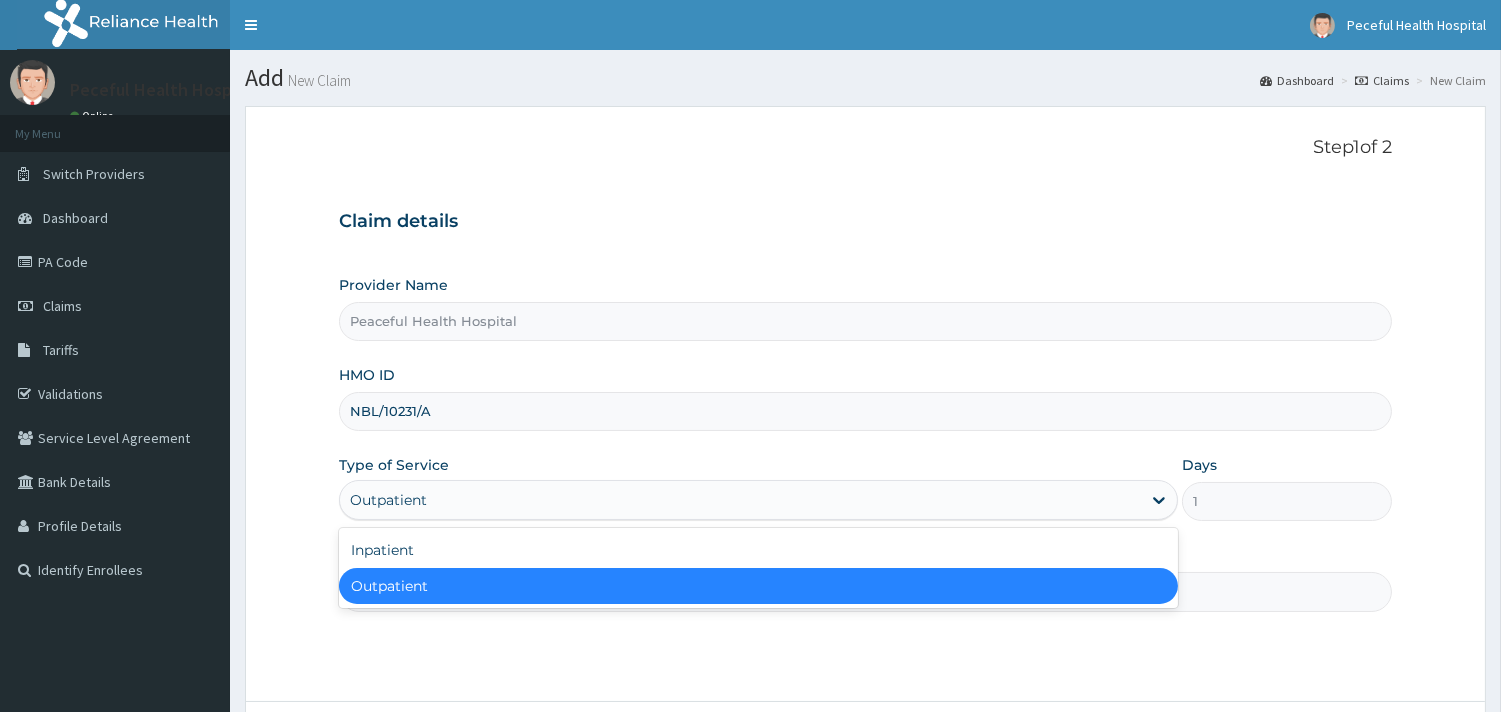 drag, startPoint x: 437, startPoint y: 506, endPoint x: 417, endPoint y: 552, distance: 50.159744 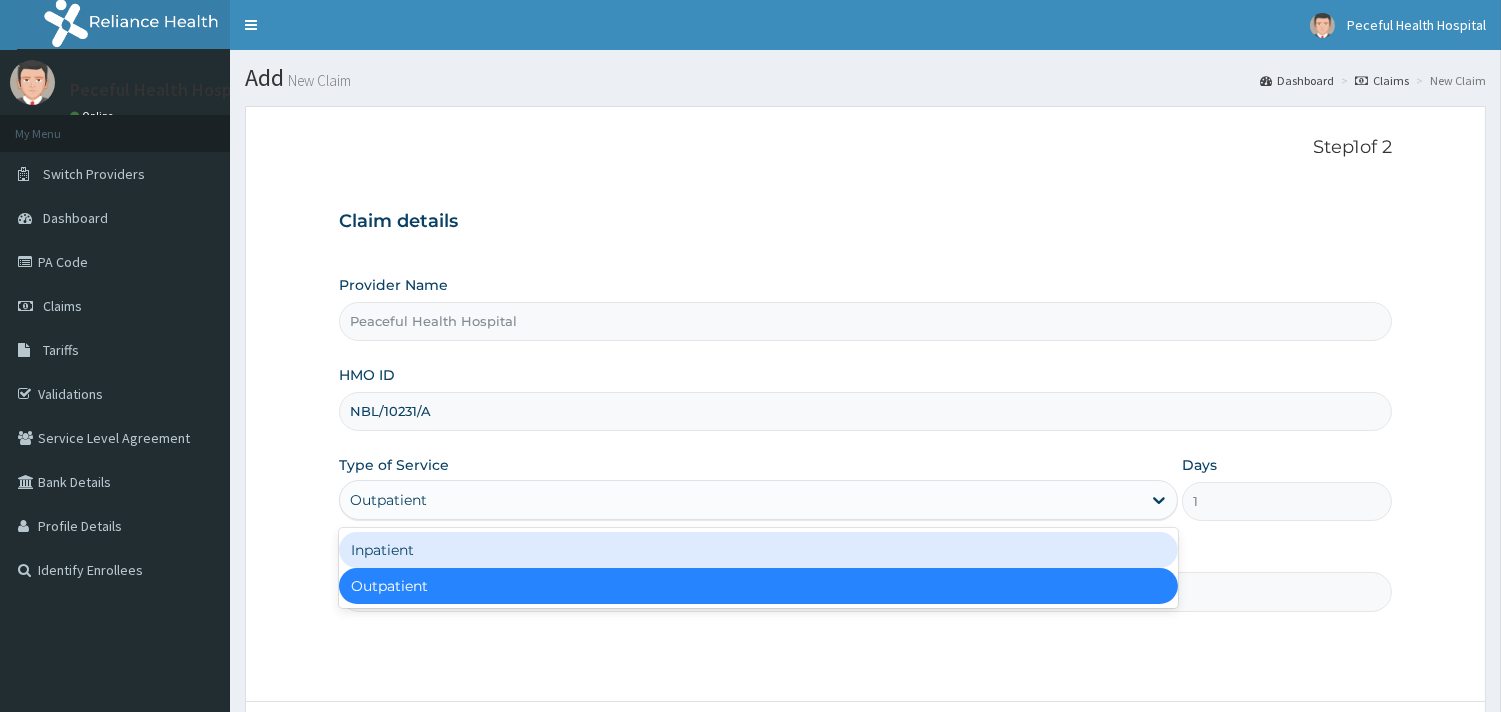 click on "Inpatient" at bounding box center [758, 550] 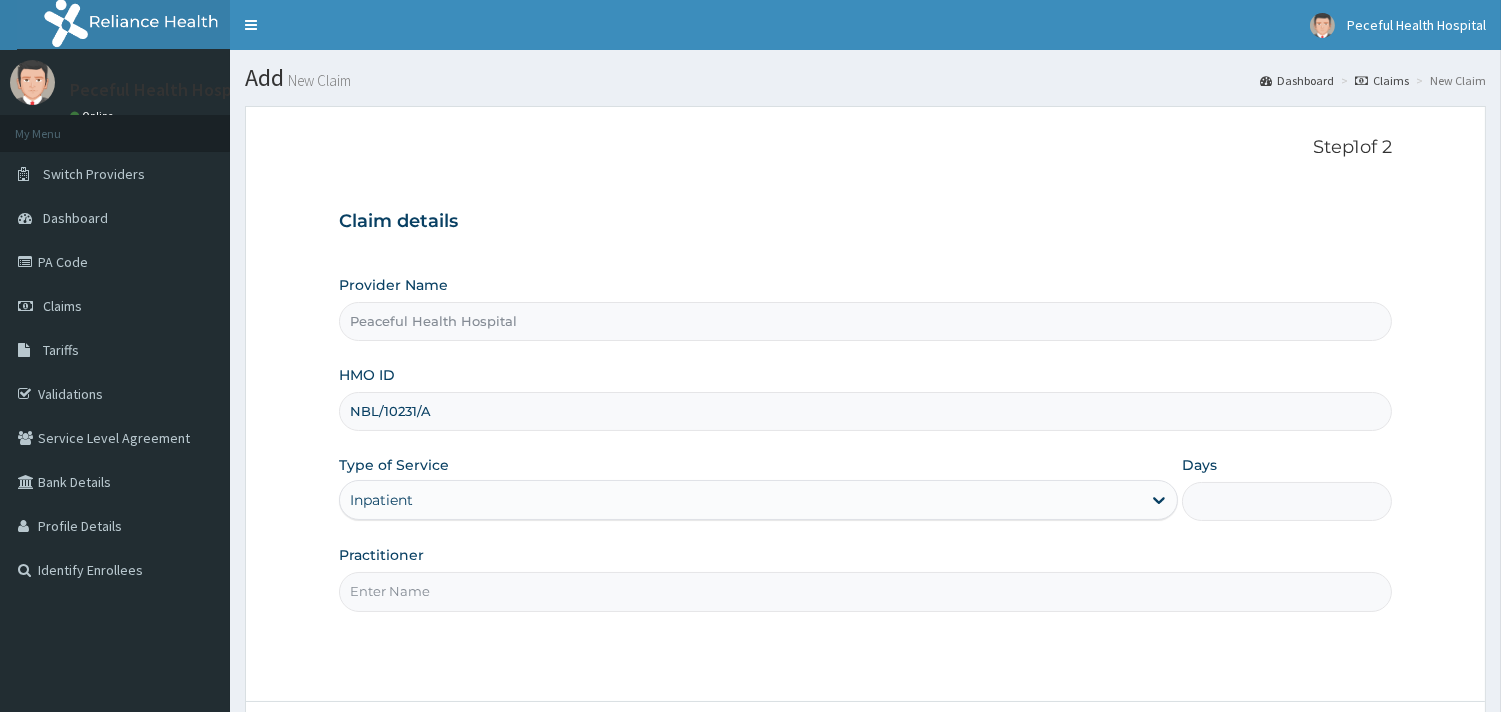 click on "Practitioner" at bounding box center [865, 591] 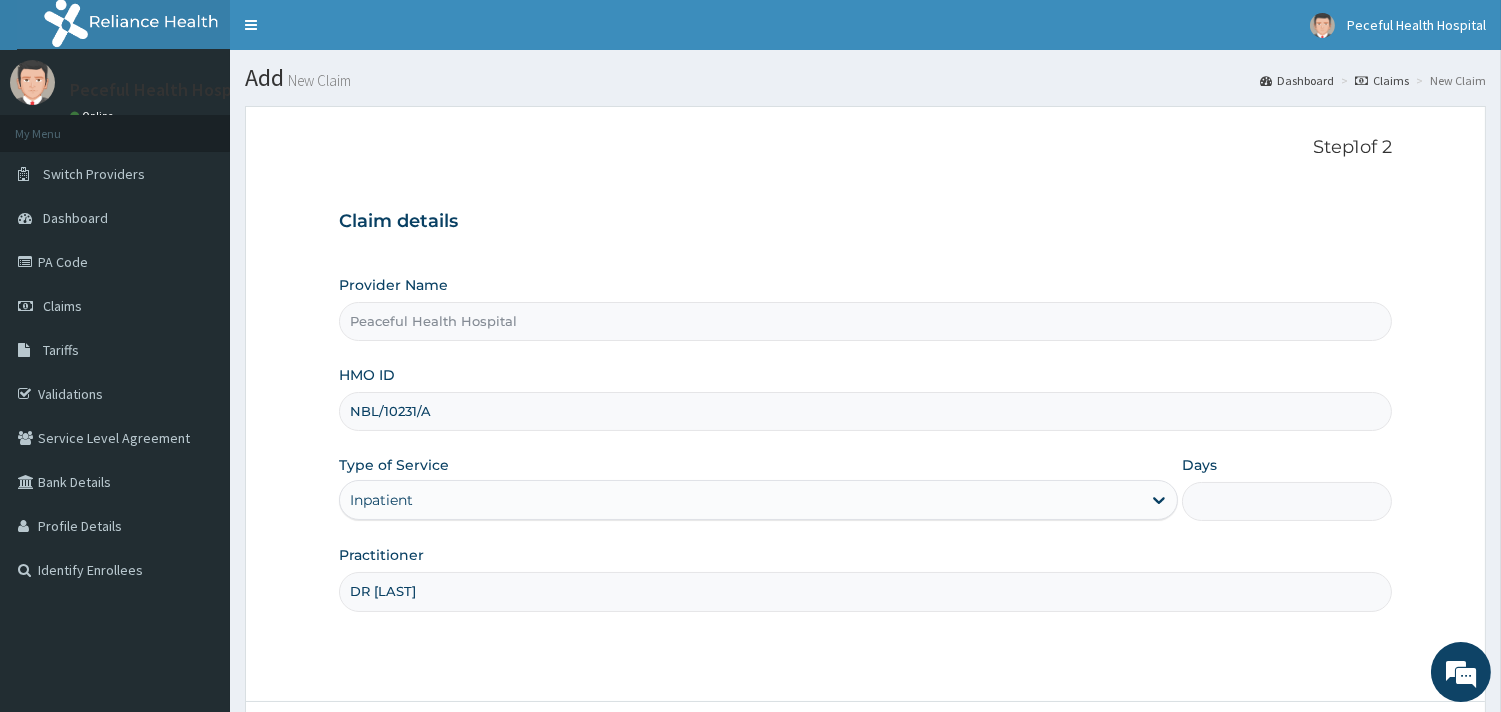 click on "Days" at bounding box center (1287, 501) 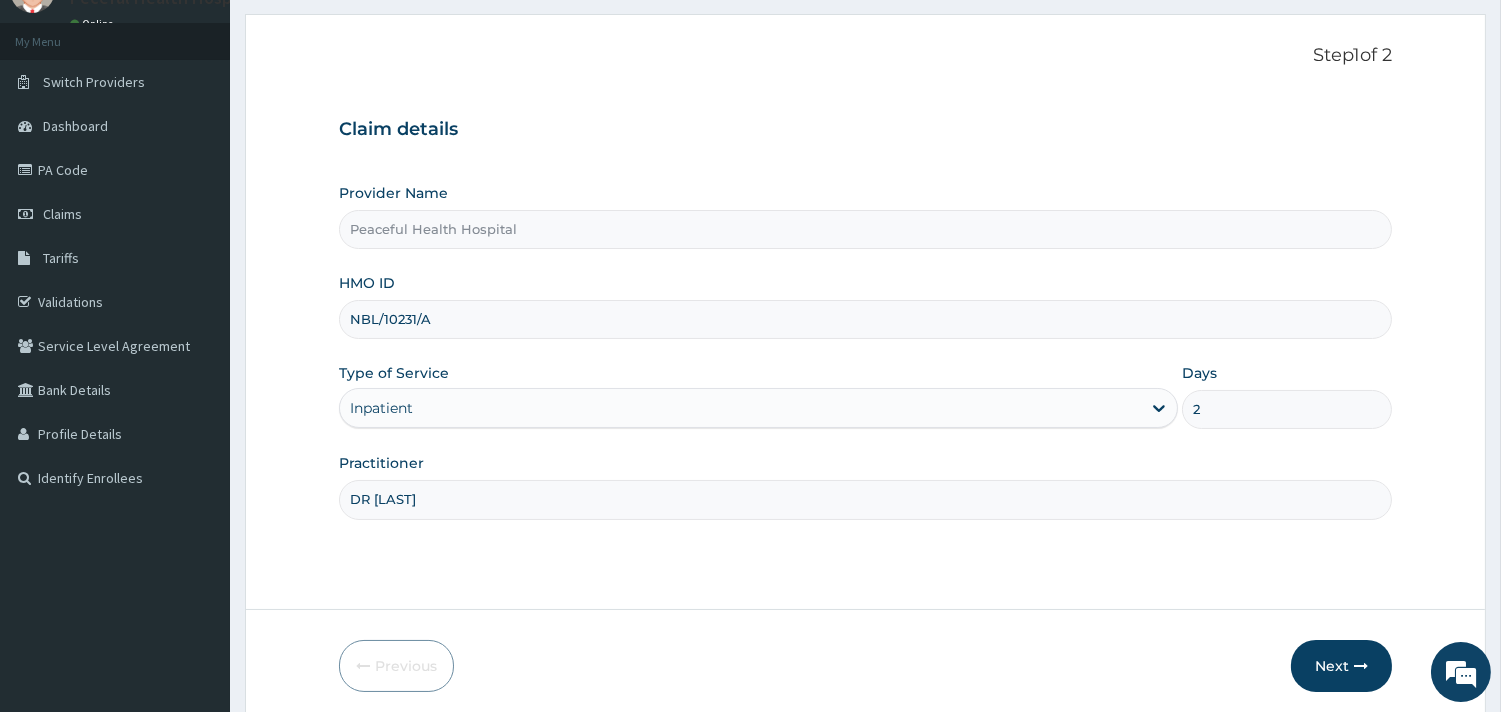scroll, scrollTop: 170, scrollLeft: 0, axis: vertical 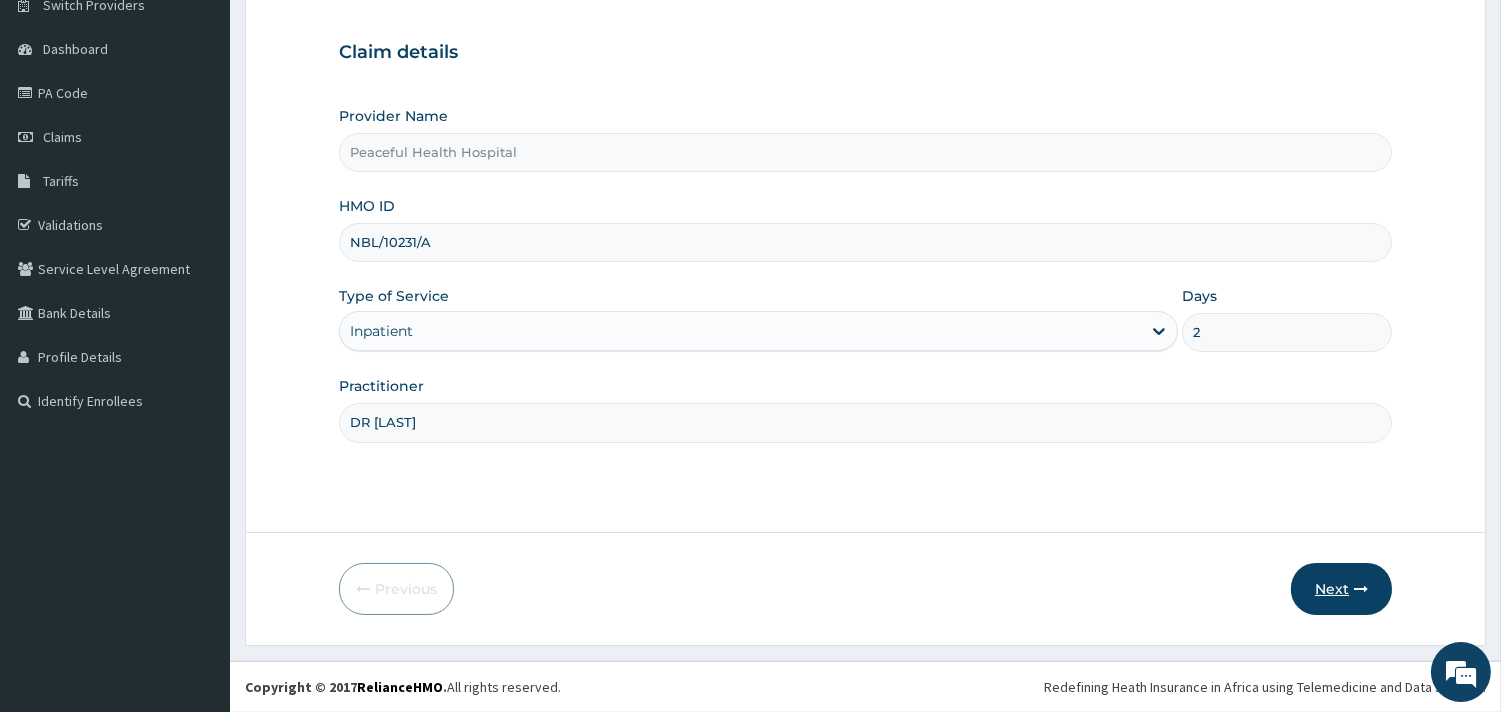 type on "2" 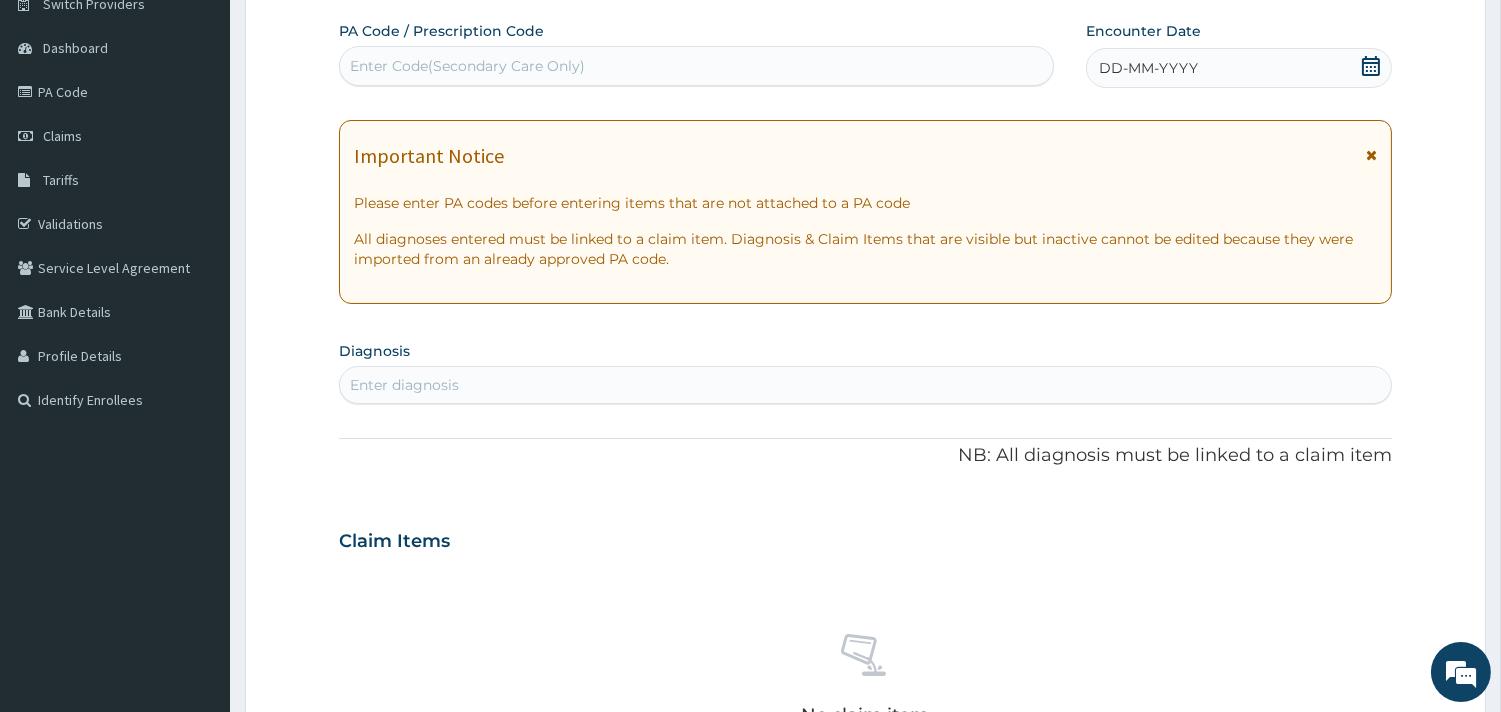 scroll, scrollTop: 0, scrollLeft: 0, axis: both 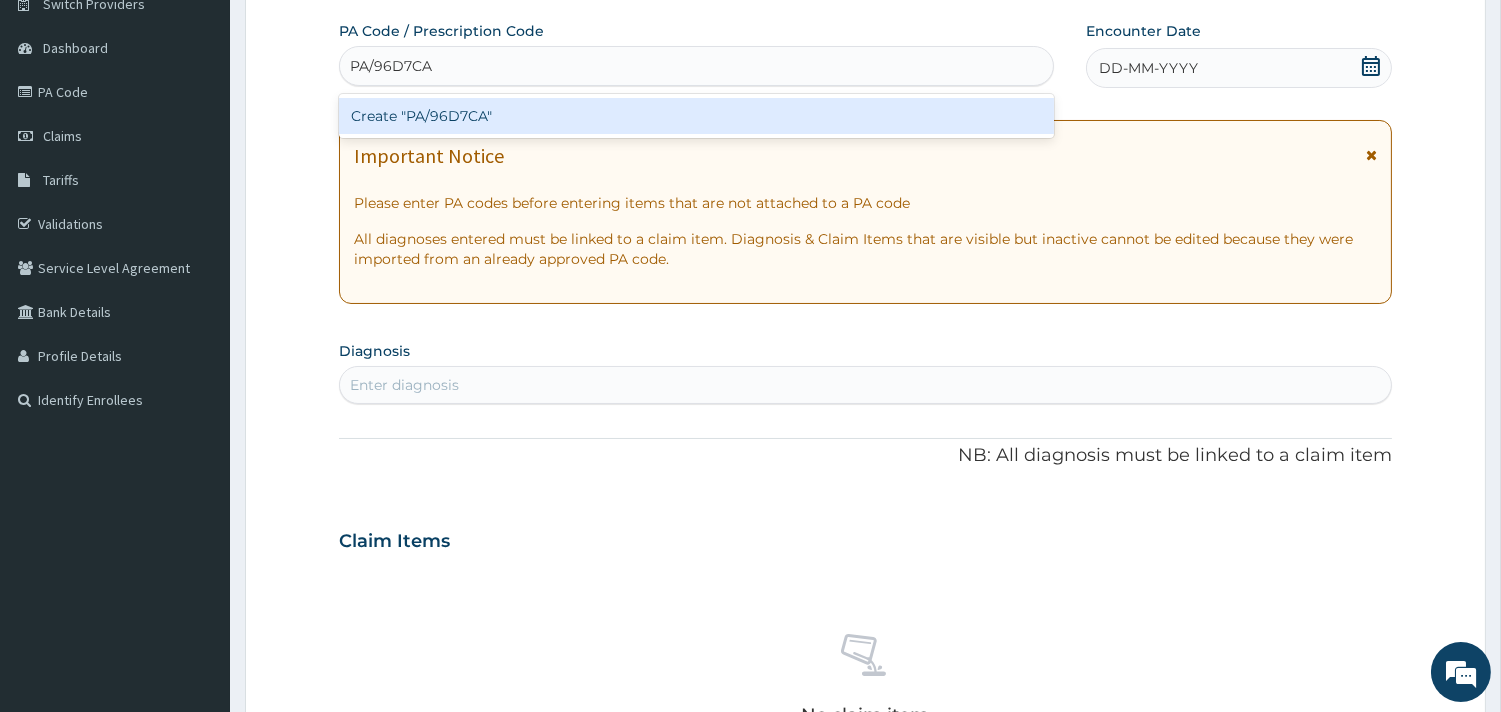 click on "Create "PA/96D7CA"" at bounding box center (696, 116) 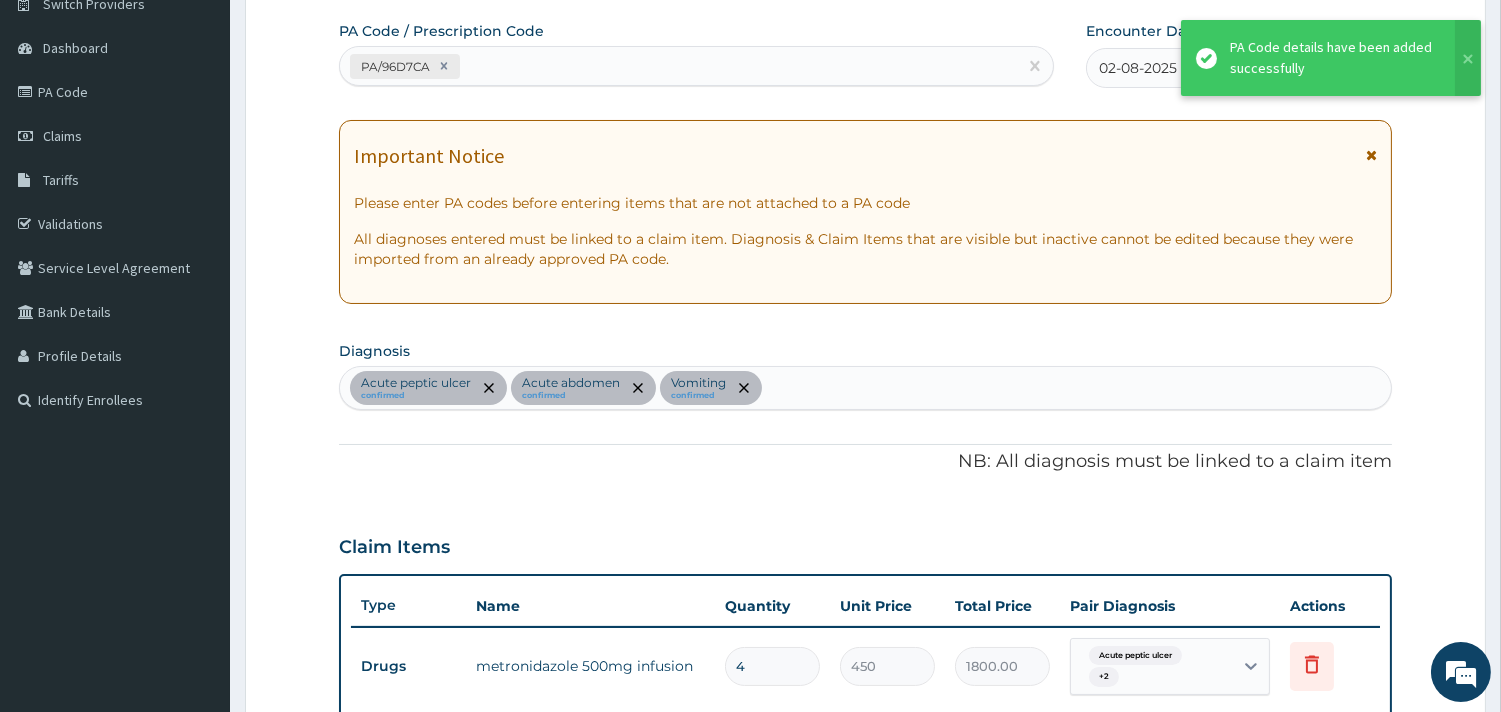 scroll, scrollTop: 1060, scrollLeft: 0, axis: vertical 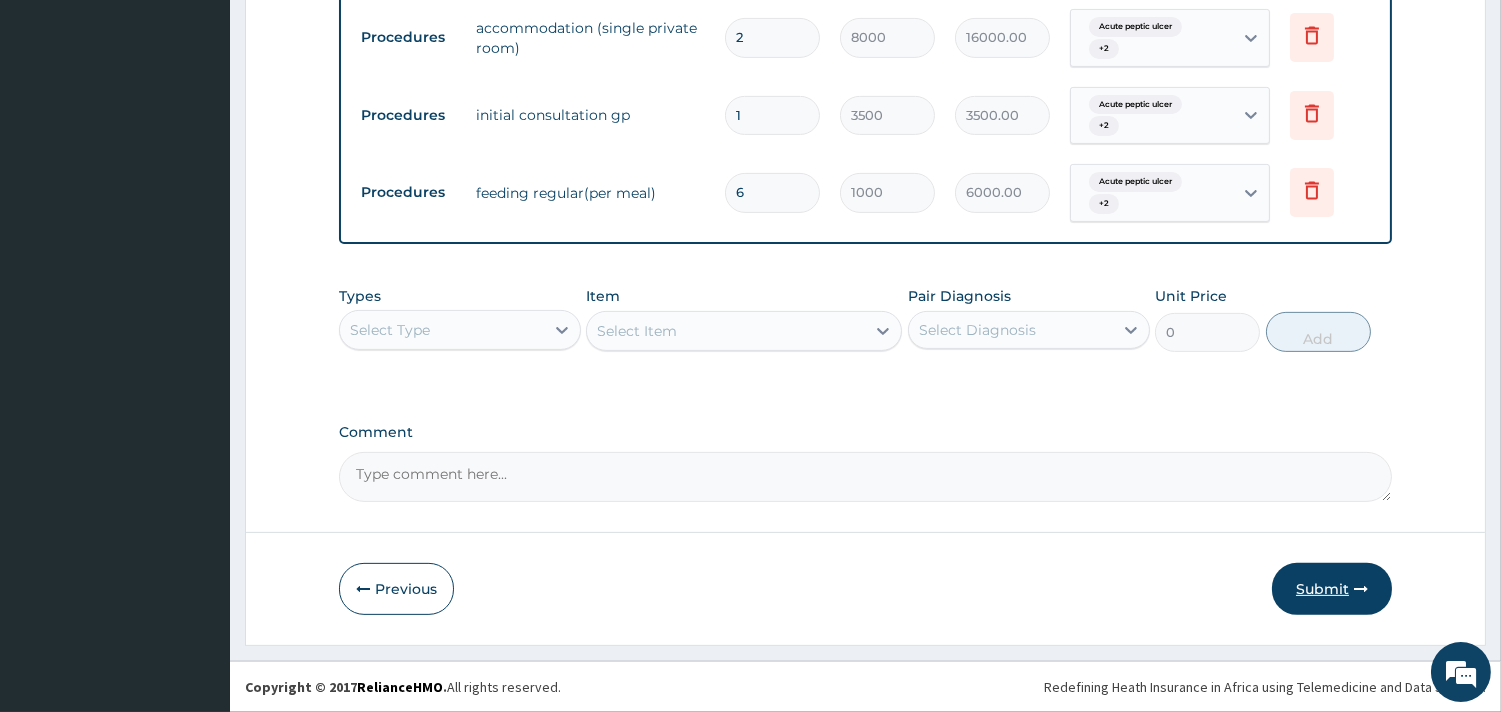 click on "Submit" at bounding box center (1332, 589) 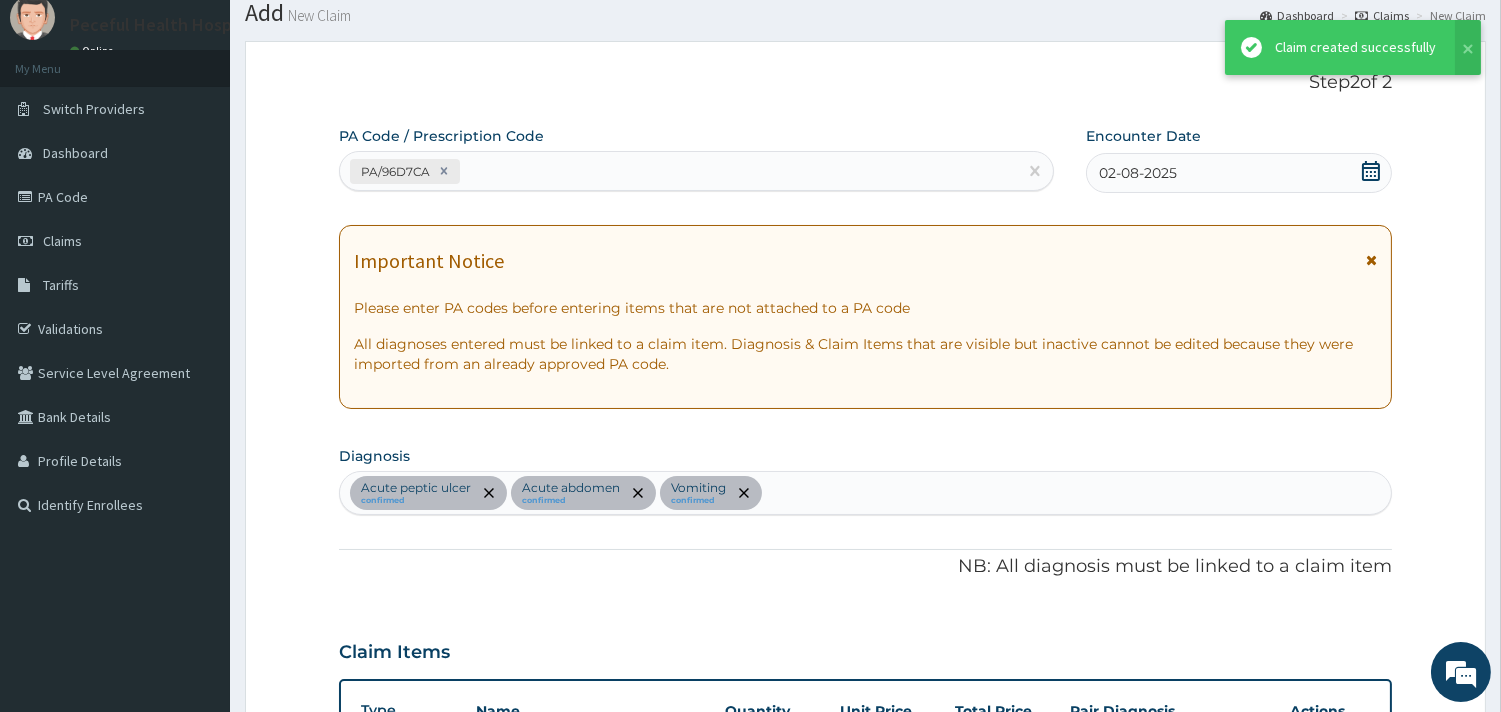 scroll, scrollTop: 1222, scrollLeft: 0, axis: vertical 